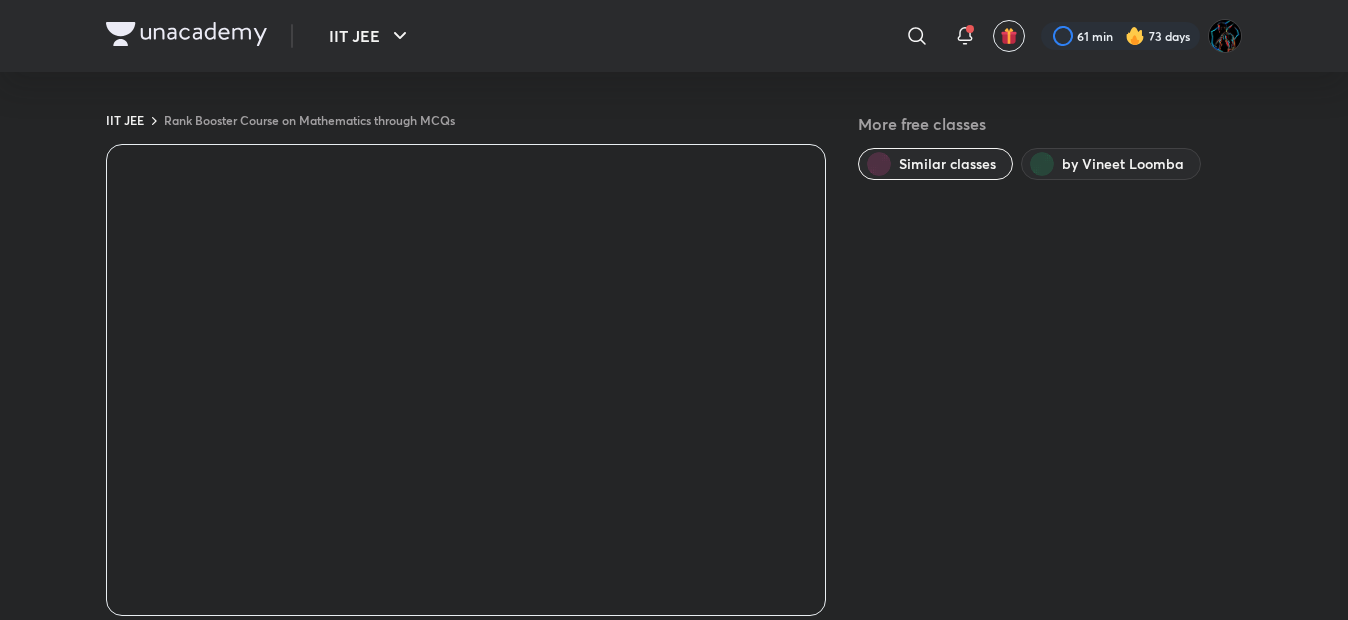 scroll, scrollTop: 0, scrollLeft: 0, axis: both 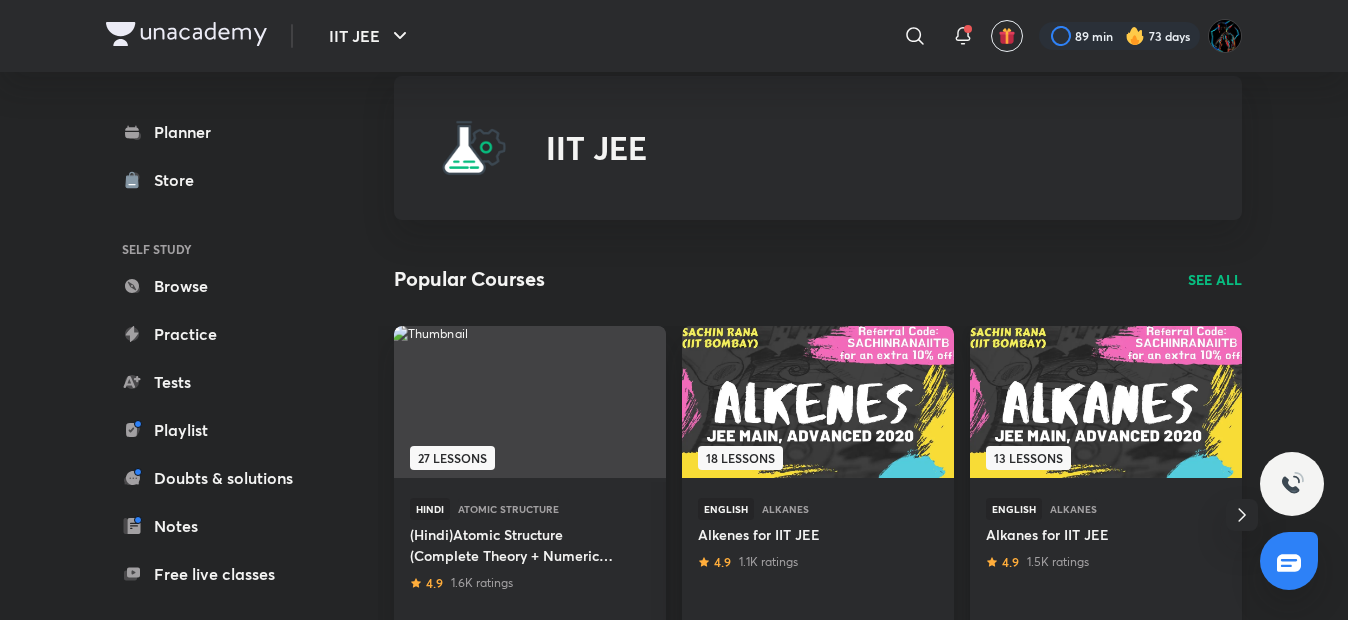 click at bounding box center (1105, 401) 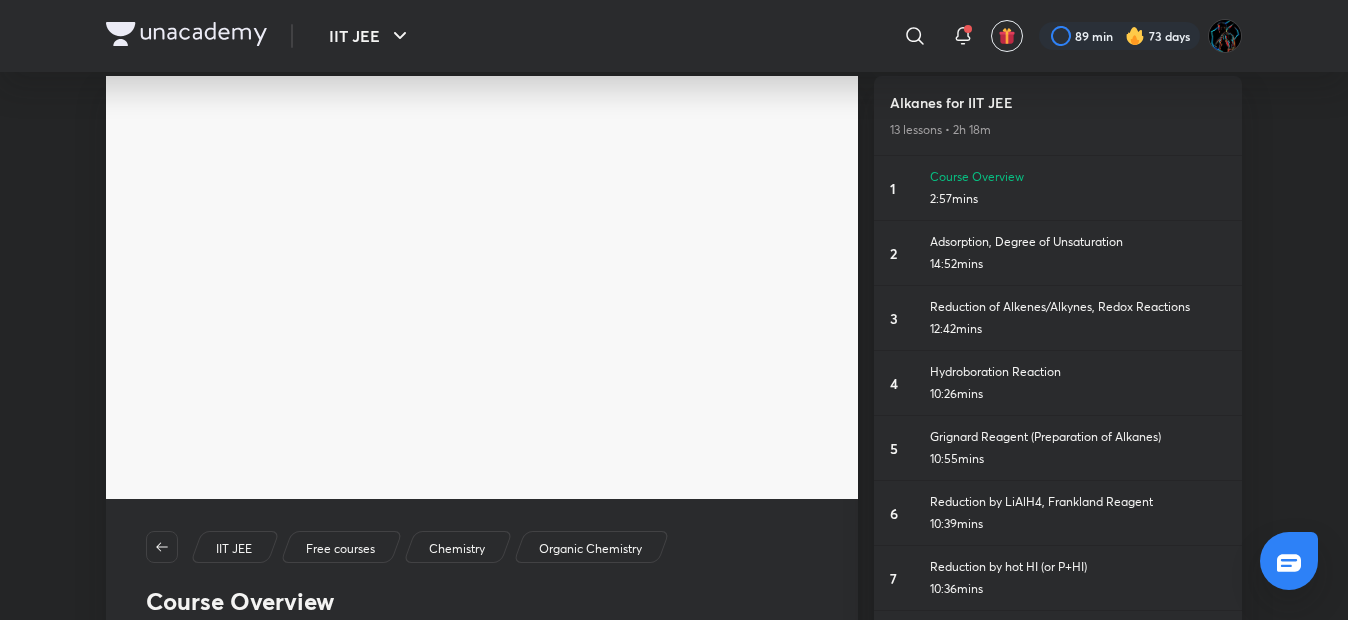 scroll, scrollTop: 0, scrollLeft: 0, axis: both 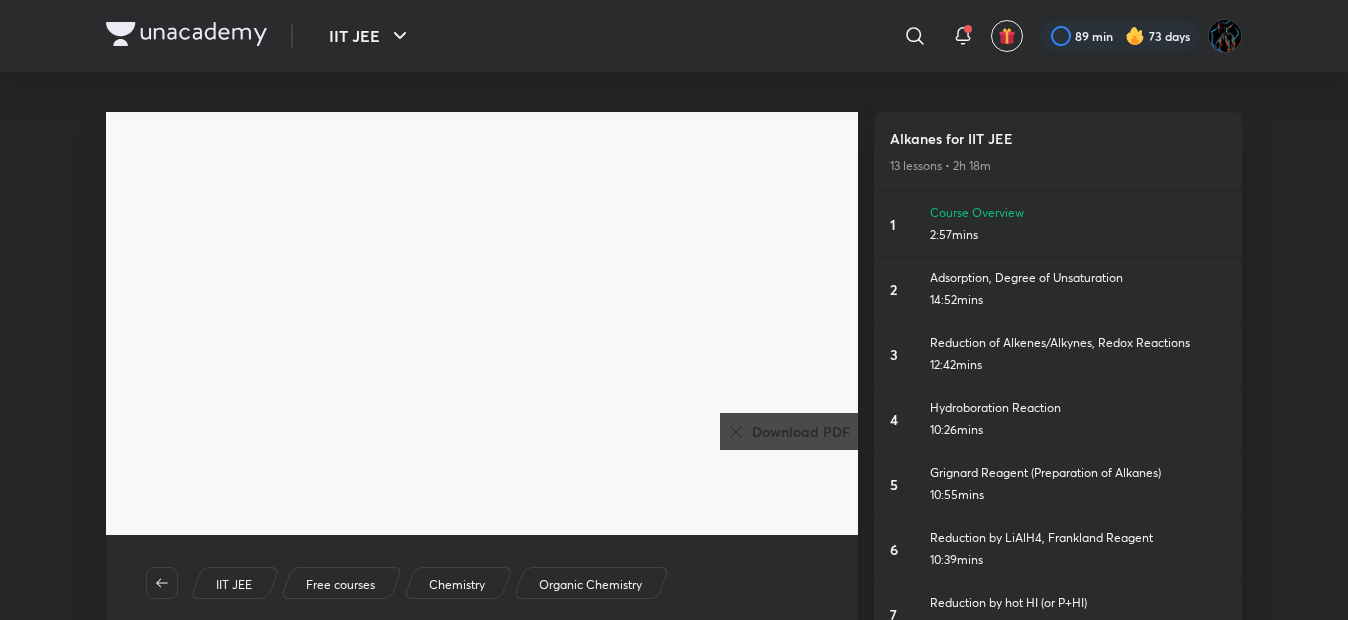 click on "Download PDF" at bounding box center [797, 431] 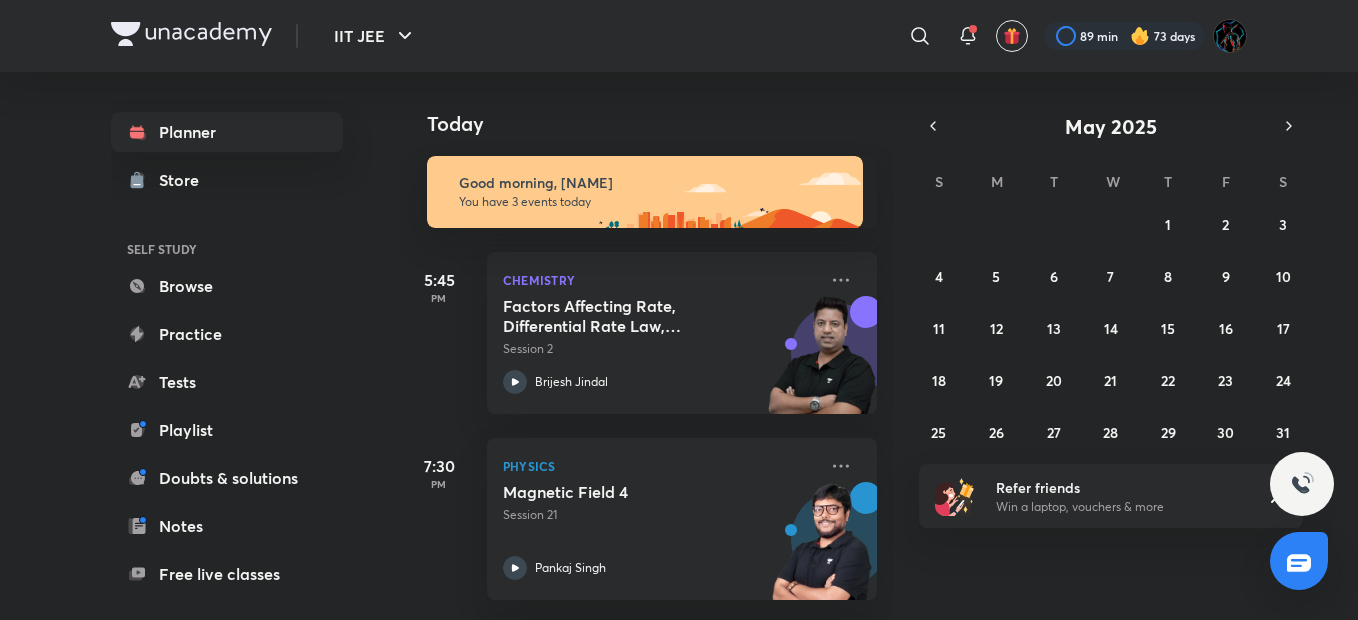 scroll, scrollTop: 0, scrollLeft: 0, axis: both 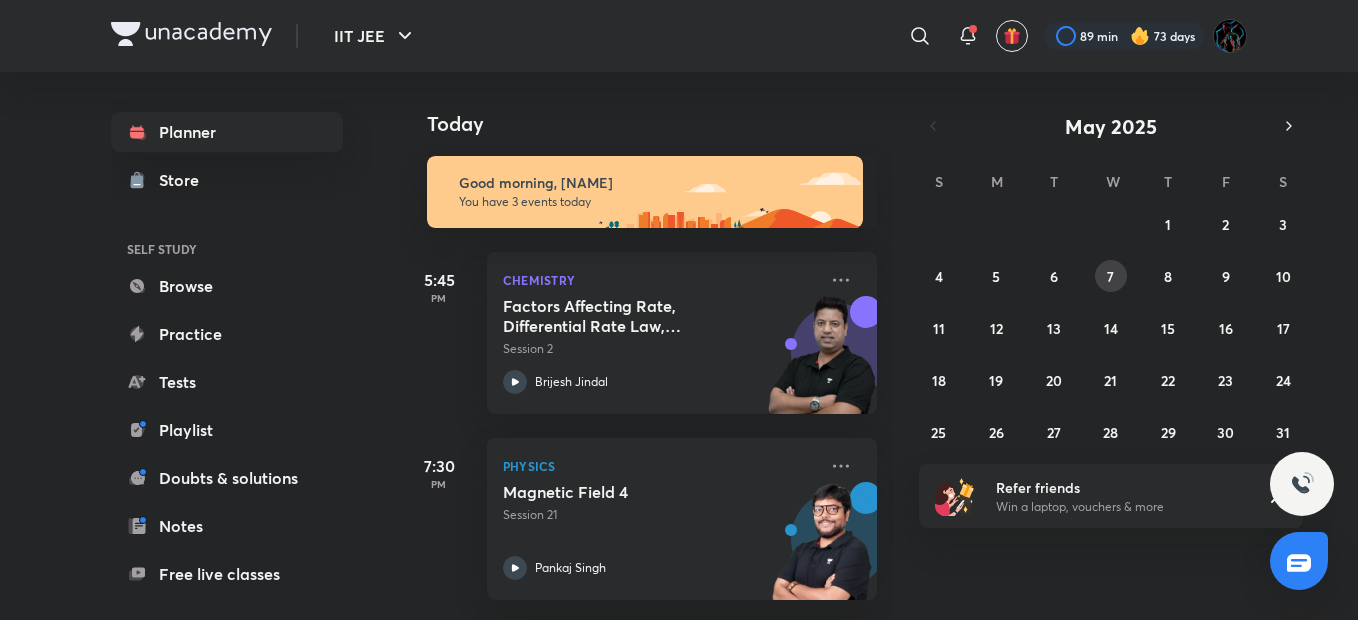 click on "7" at bounding box center (1111, 276) 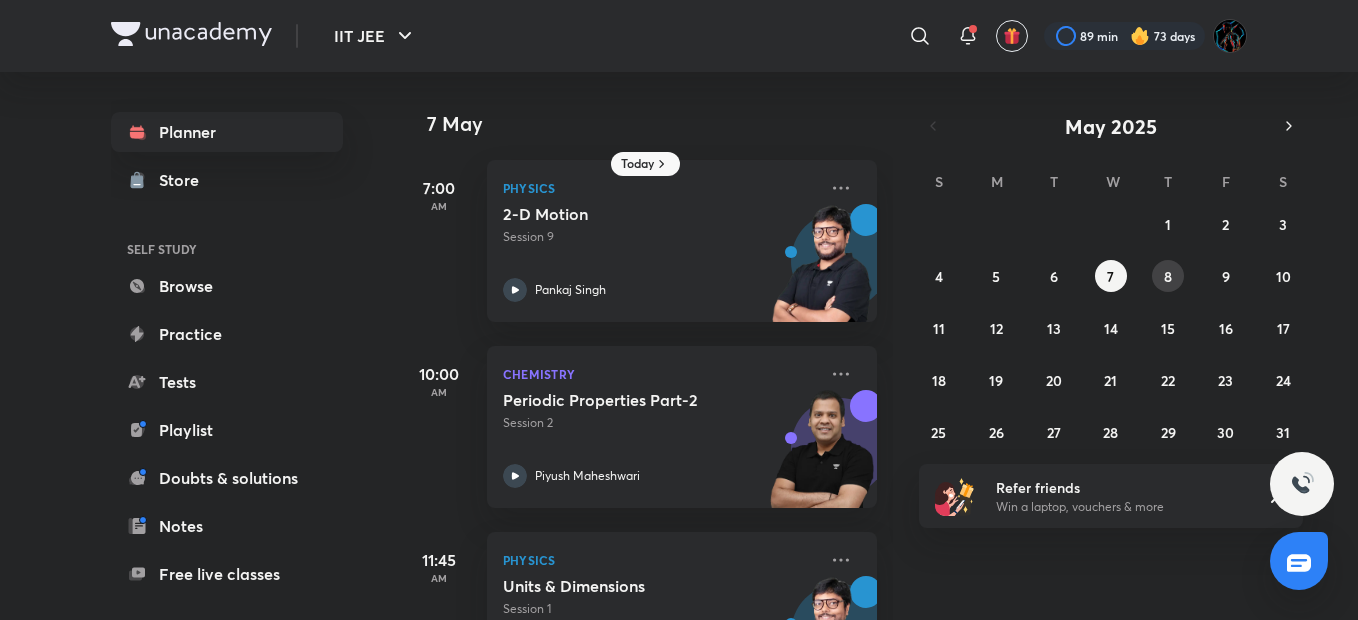 click on "8" at bounding box center (1168, 276) 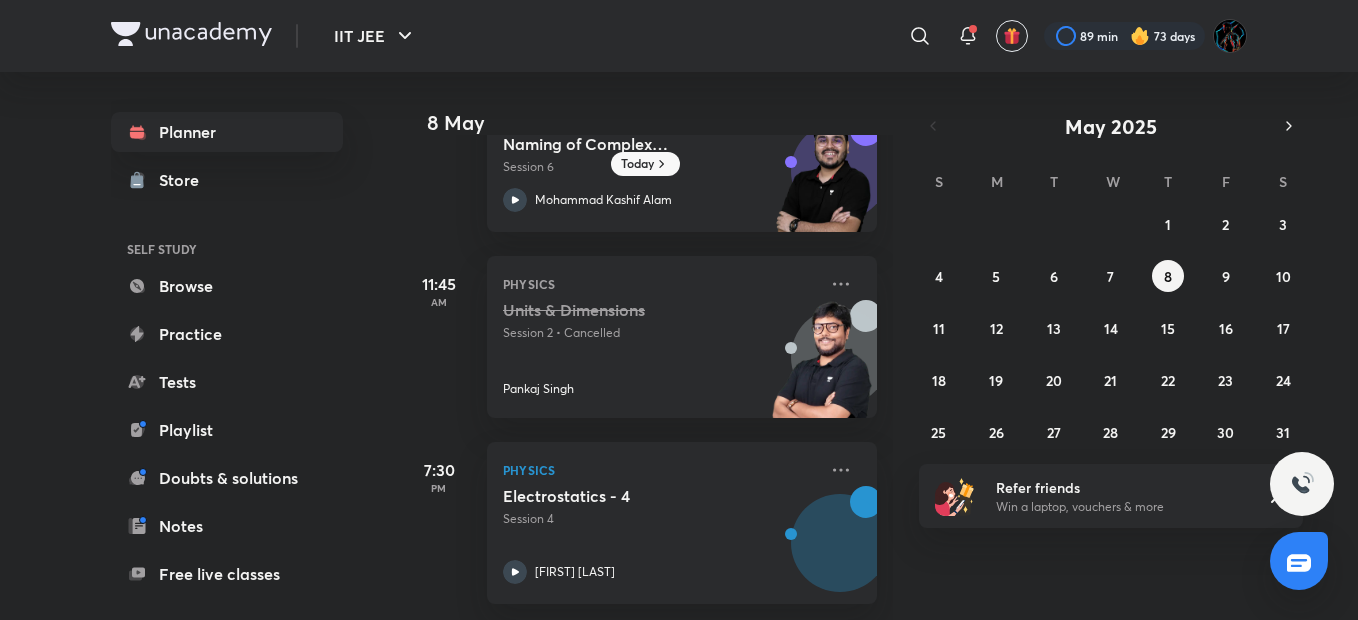 scroll, scrollTop: 105, scrollLeft: 0, axis: vertical 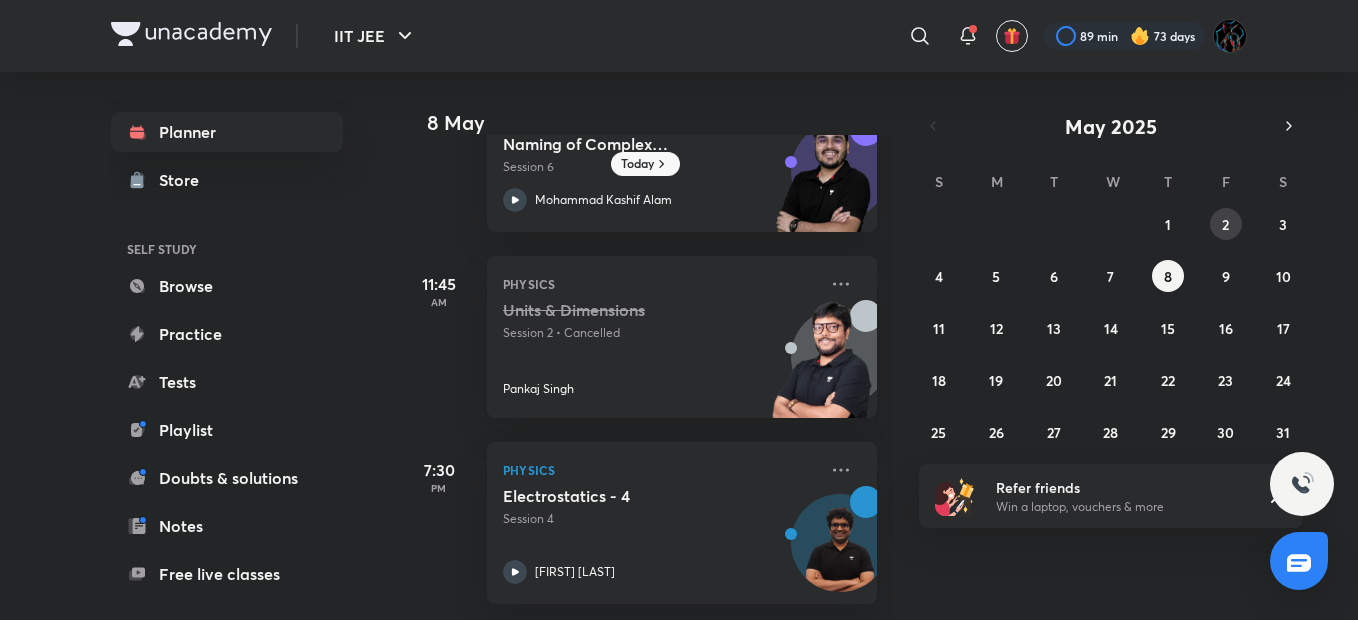 click on "2" at bounding box center [1226, 224] 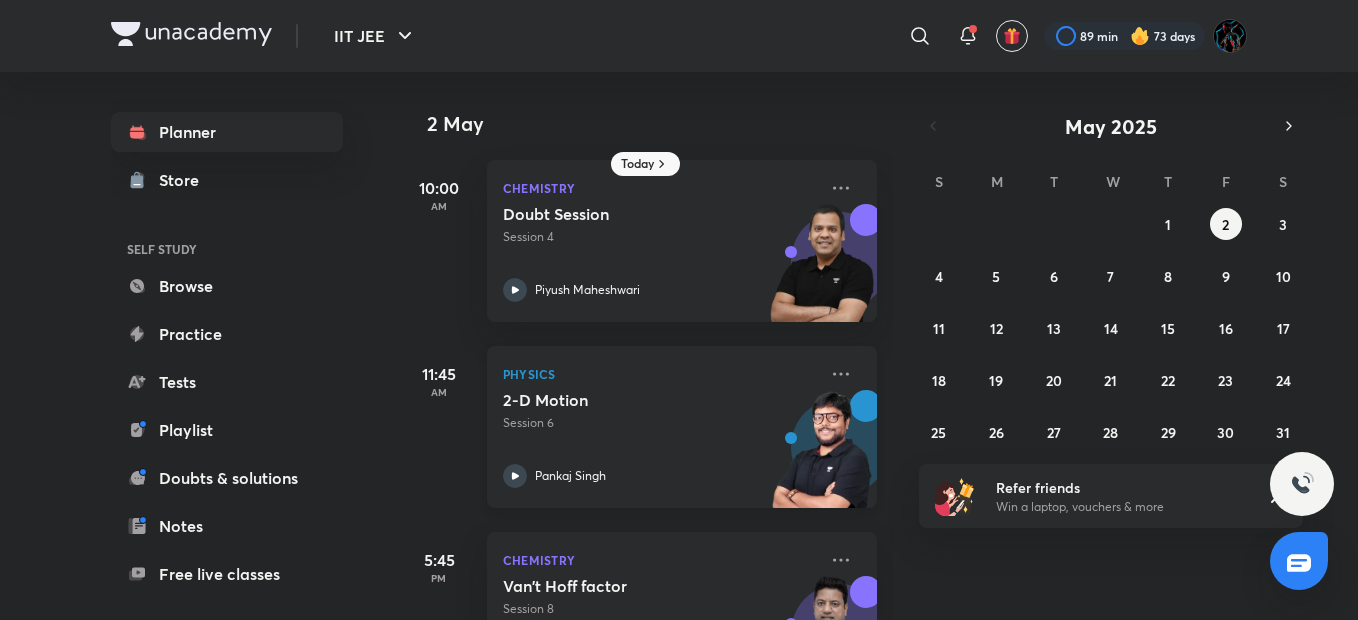 scroll, scrollTop: 291, scrollLeft: 0, axis: vertical 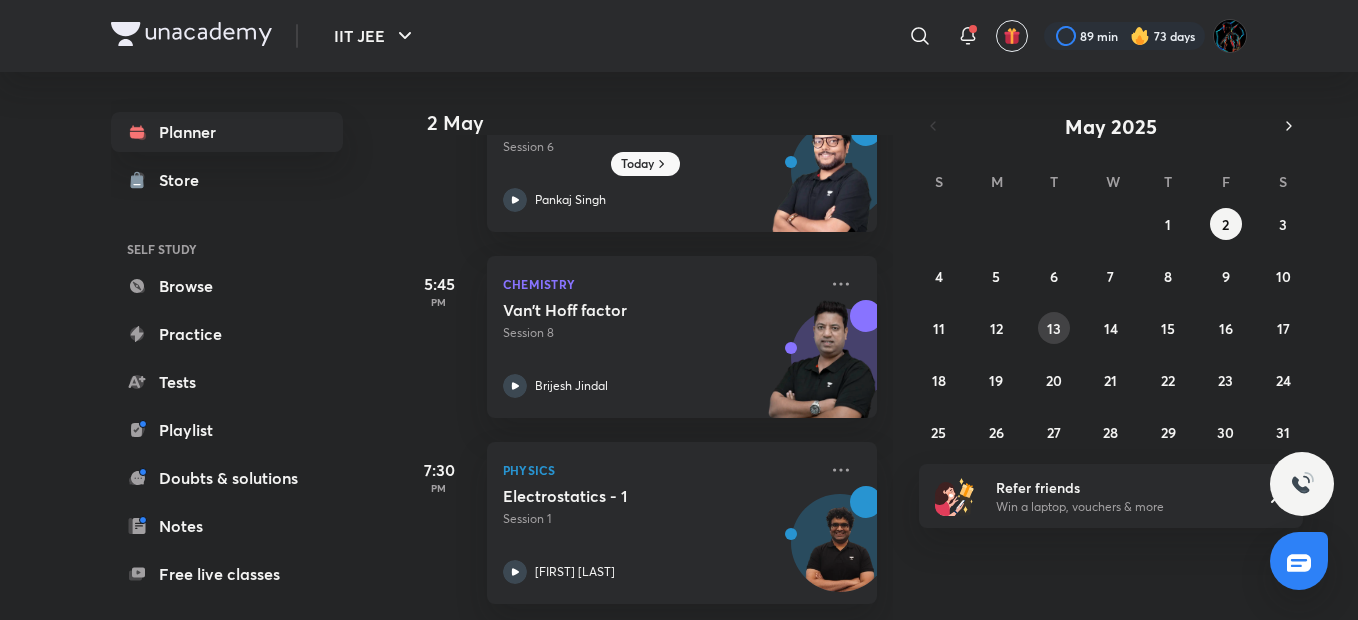 click on "13" at bounding box center [1054, 328] 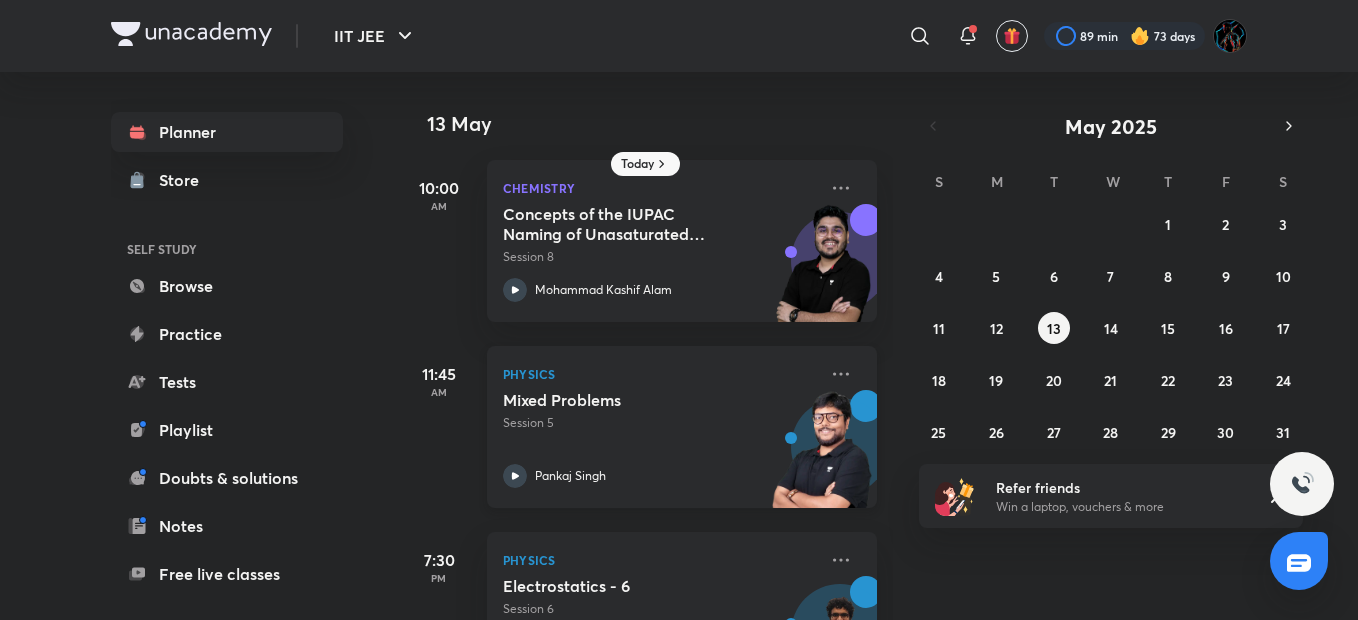 scroll, scrollTop: 105, scrollLeft: 0, axis: vertical 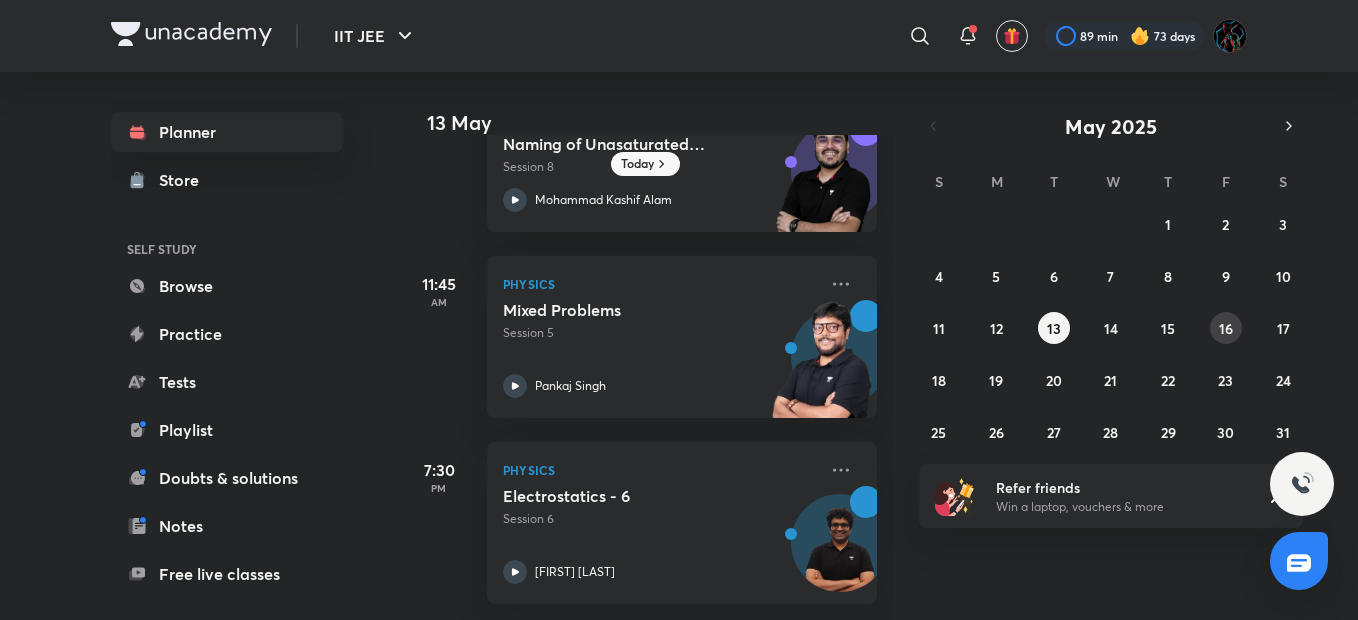 click on "16" at bounding box center [1226, 328] 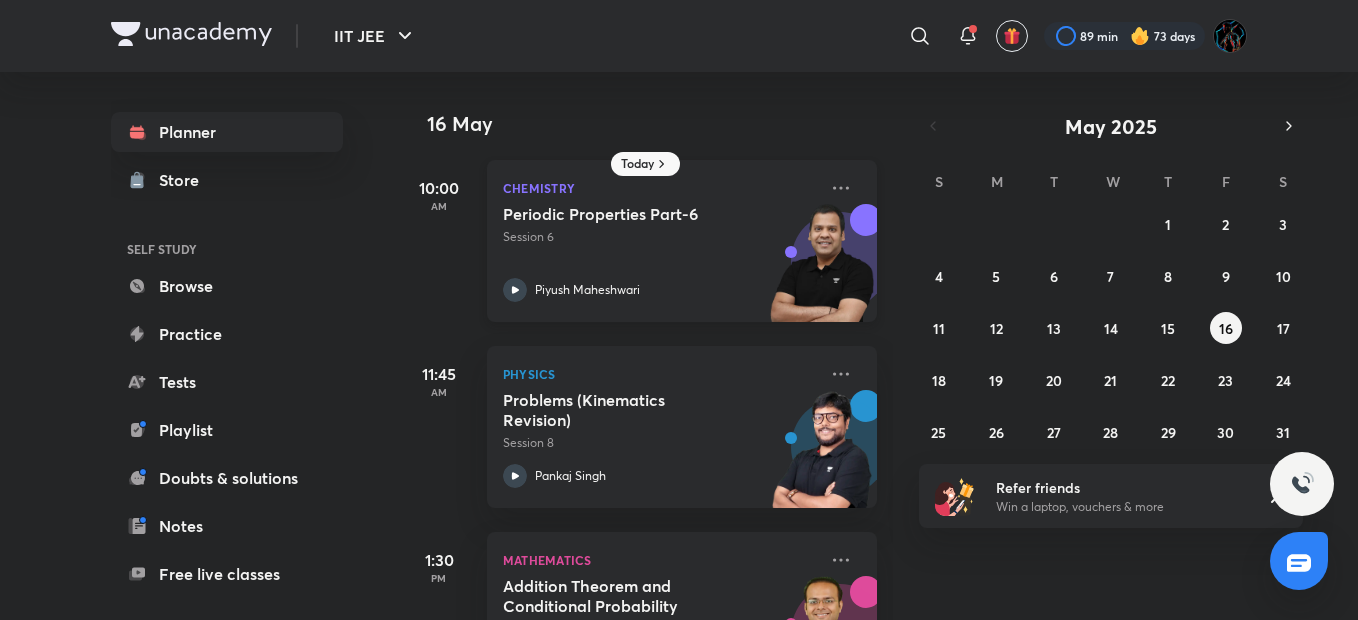 scroll, scrollTop: 105, scrollLeft: 0, axis: vertical 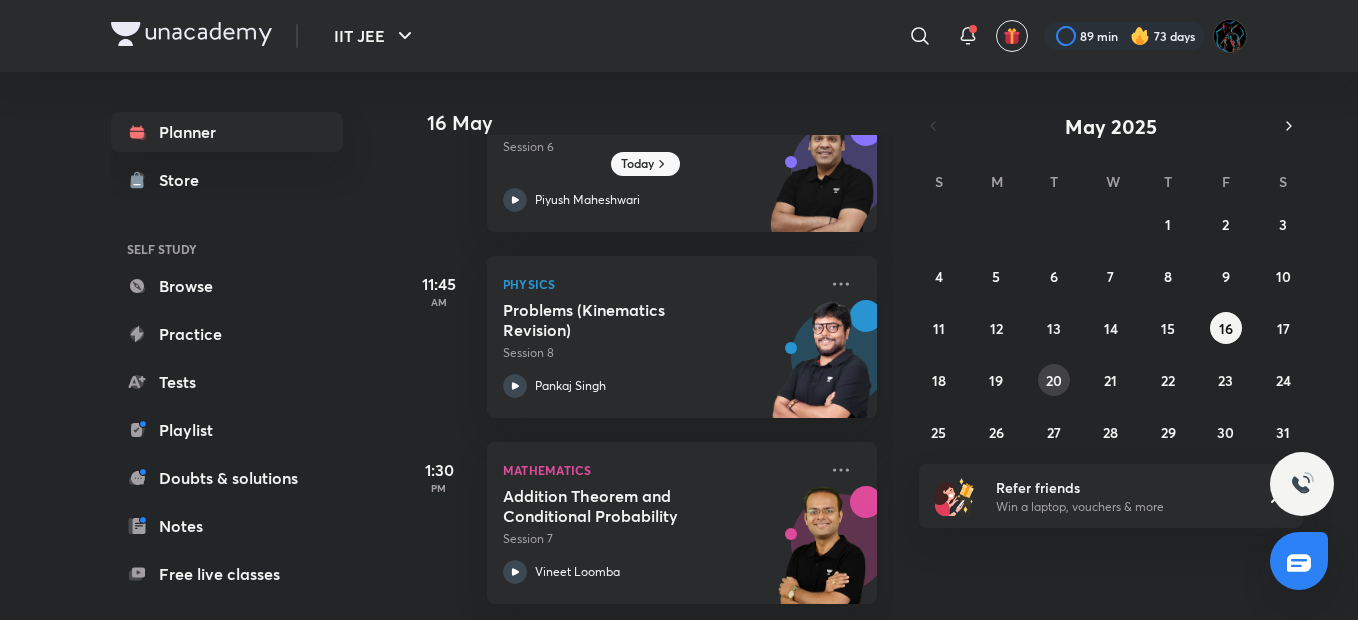 click on "20" at bounding box center [1054, 380] 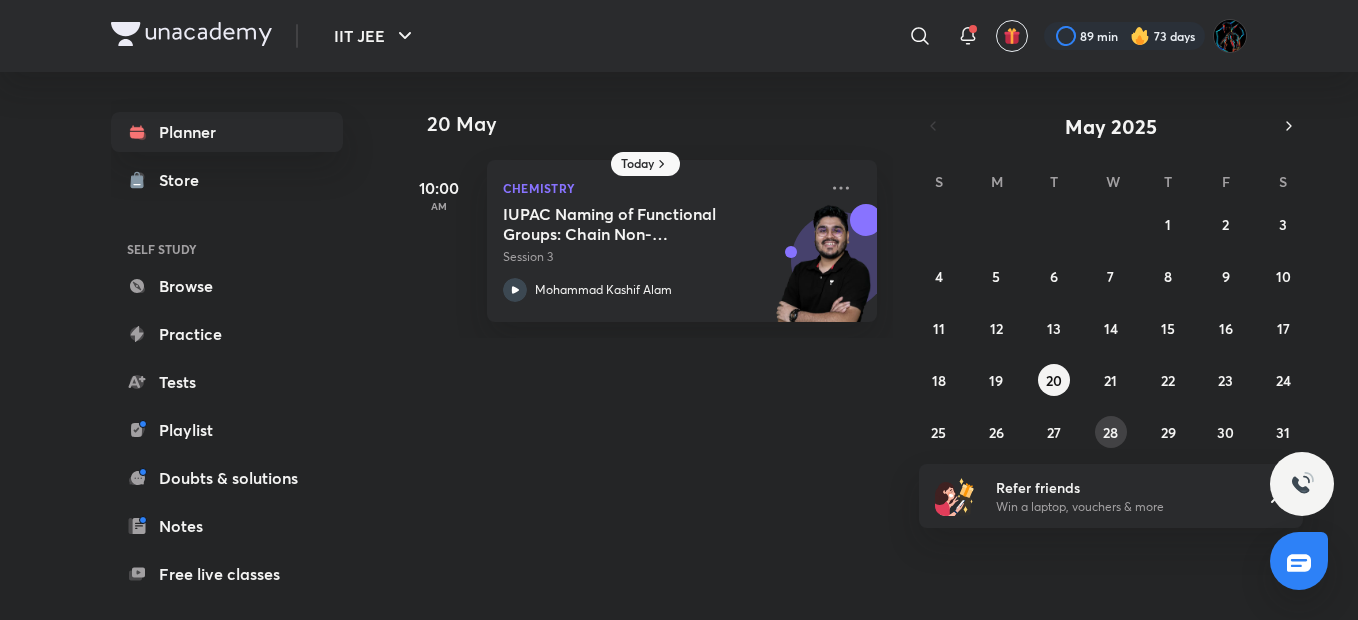 click on "28" at bounding box center (1110, 432) 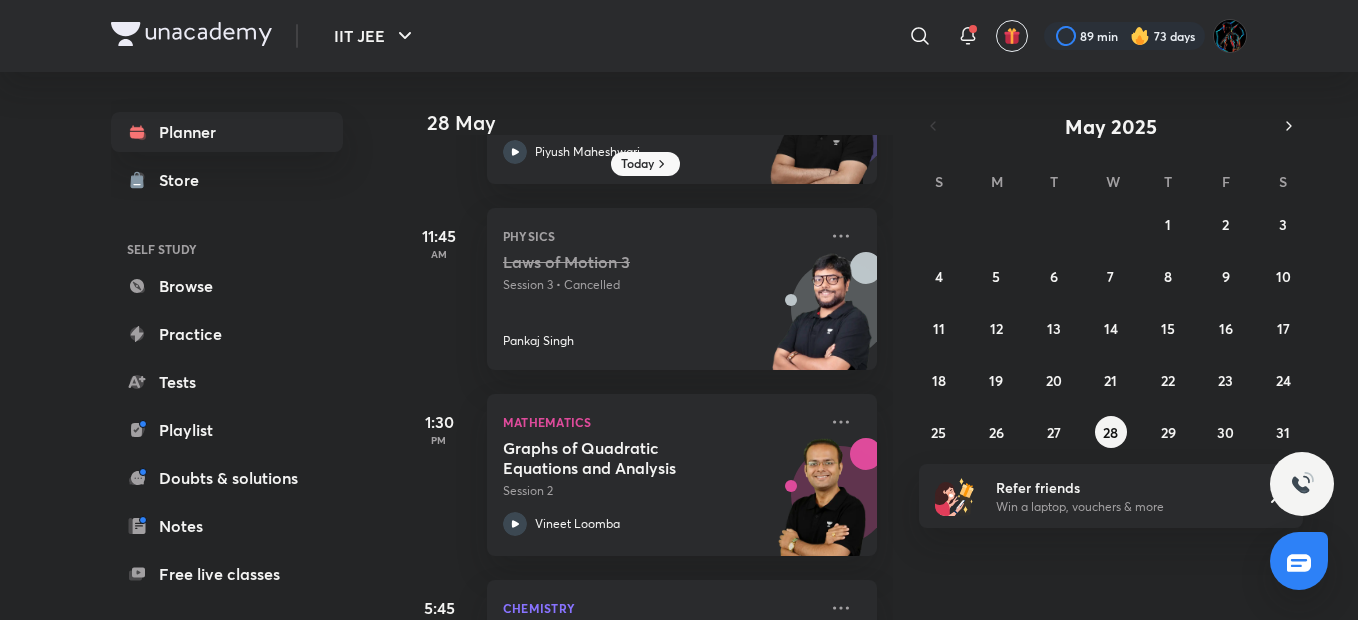 scroll, scrollTop: 0, scrollLeft: 0, axis: both 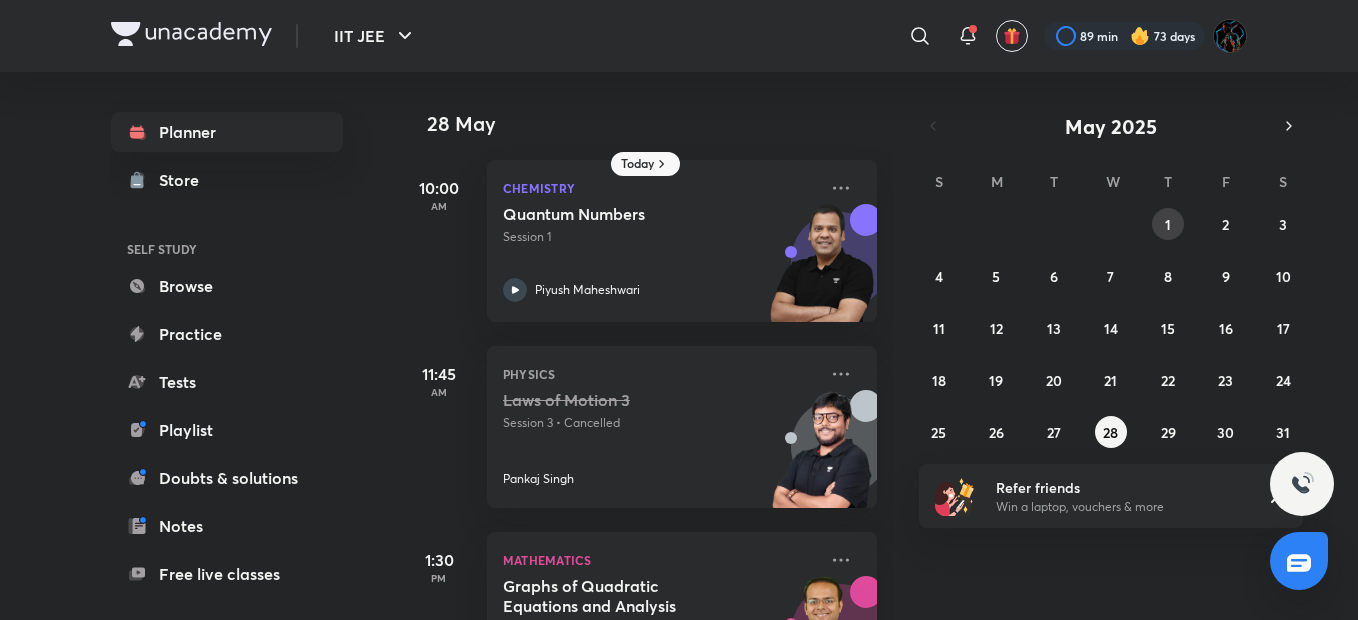 click on "1" at bounding box center (1168, 224) 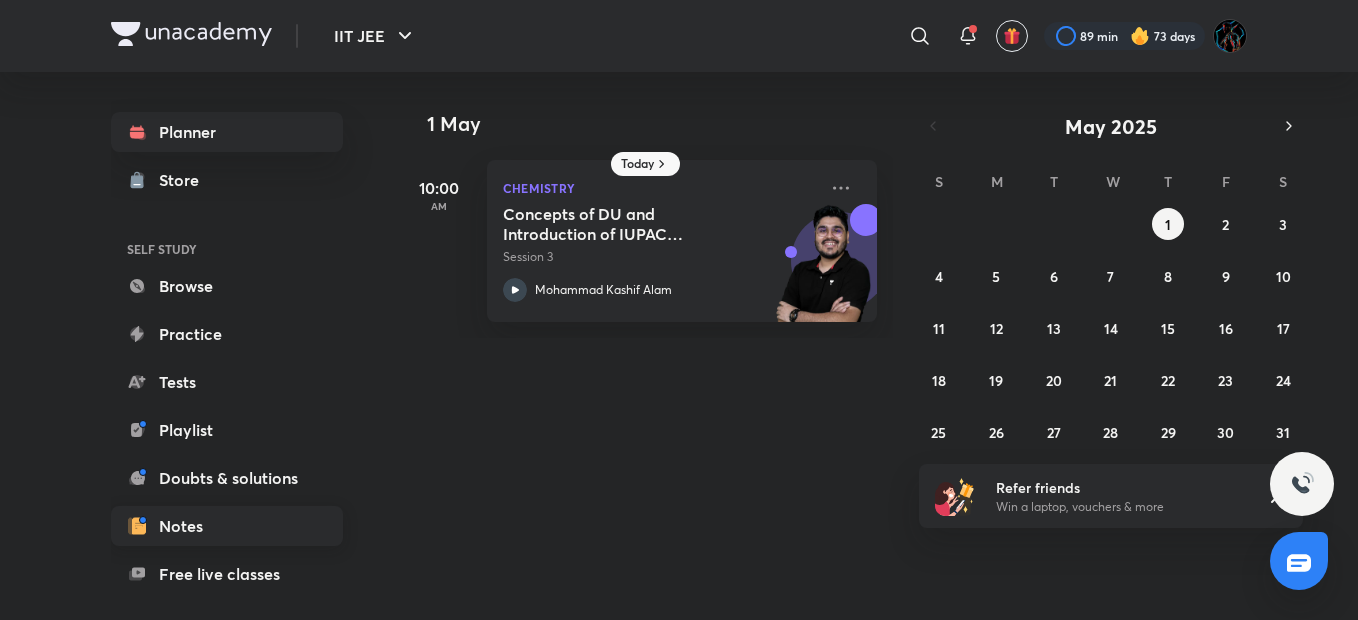 scroll, scrollTop: 184, scrollLeft: 0, axis: vertical 